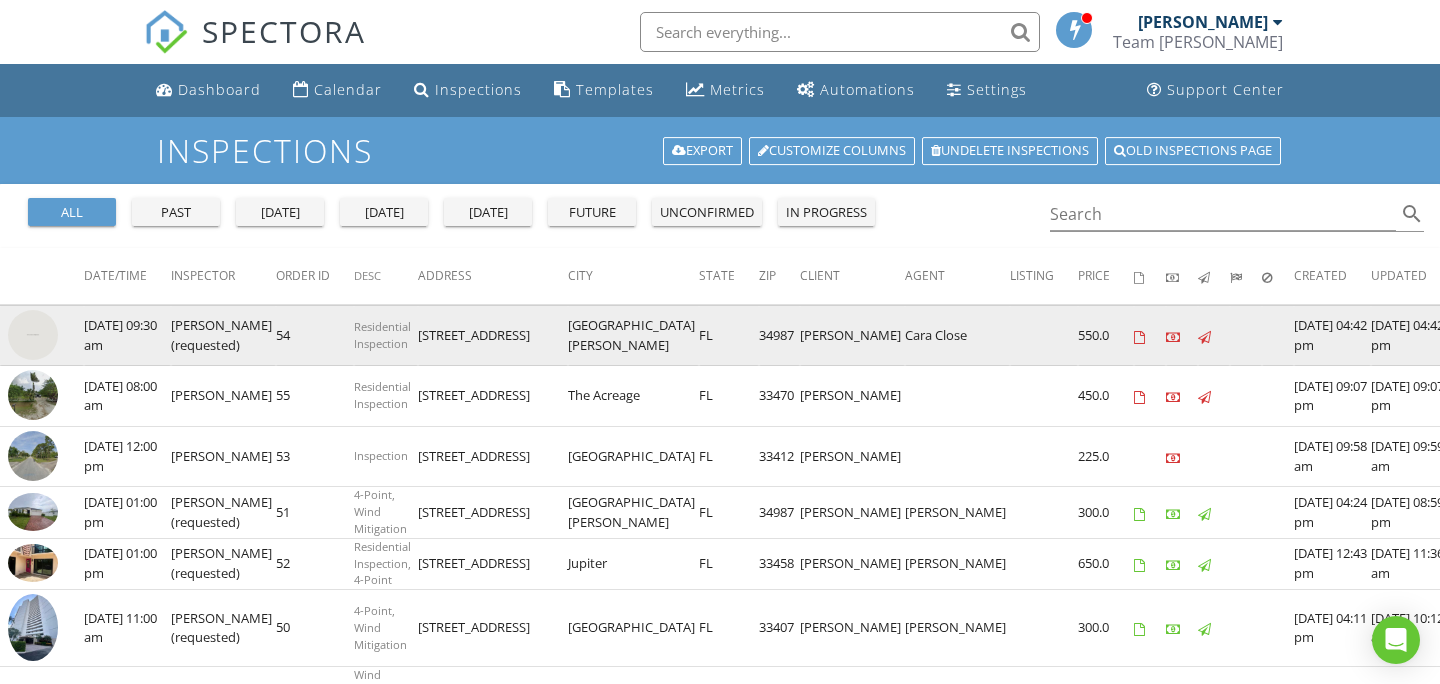 scroll, scrollTop: 0, scrollLeft: 0, axis: both 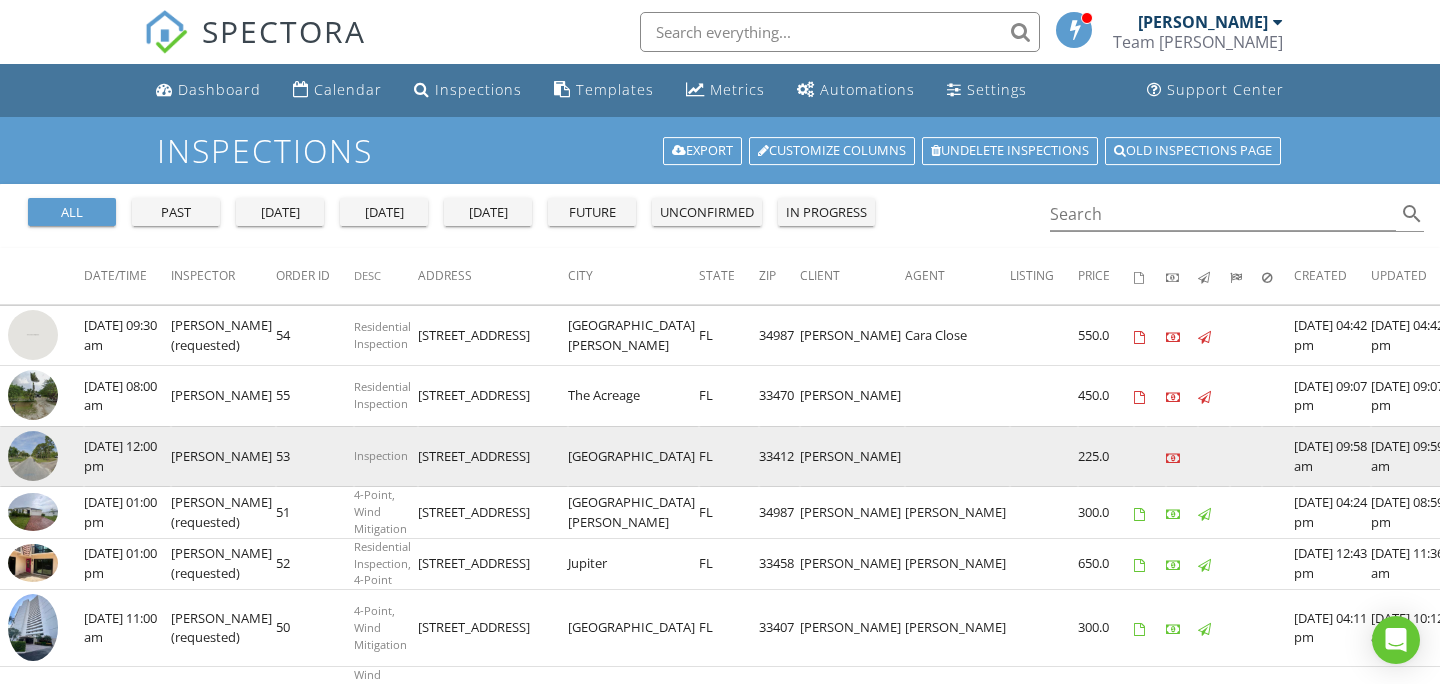 click at bounding box center (957, 456) 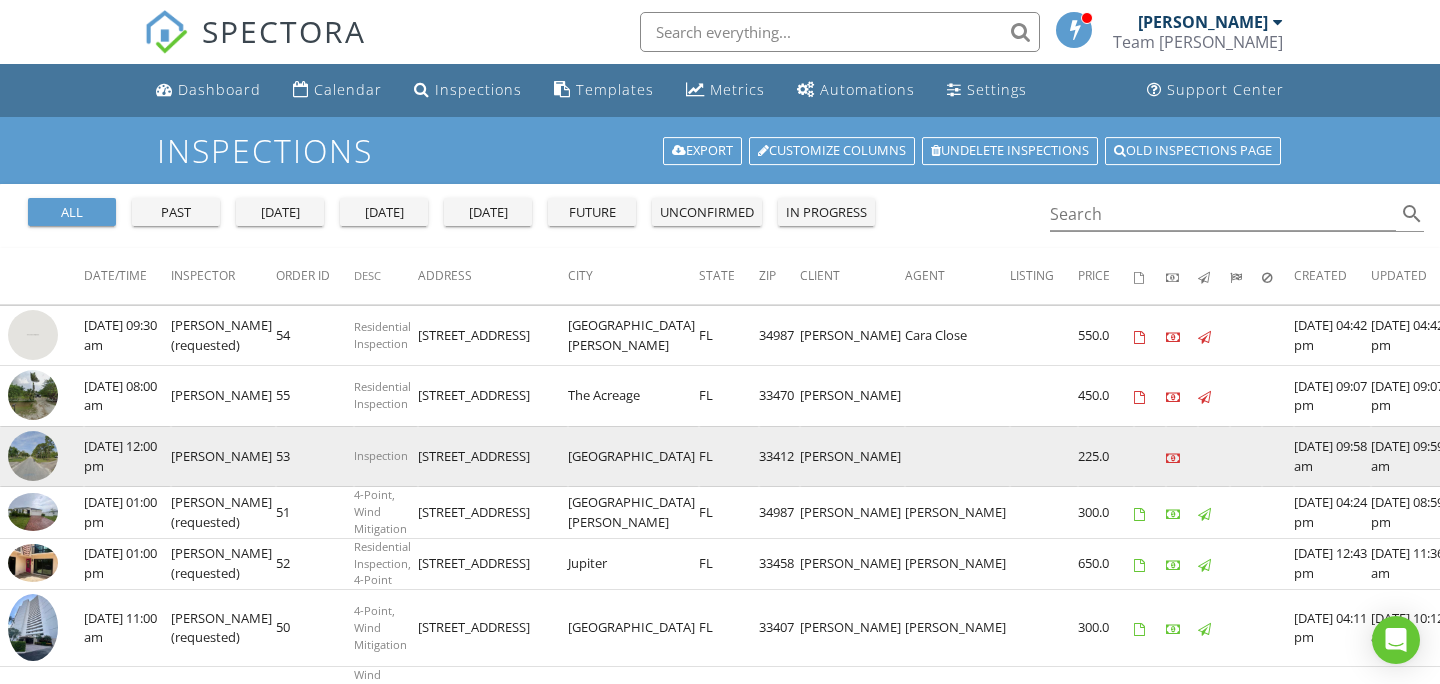 click at bounding box center (33, 456) 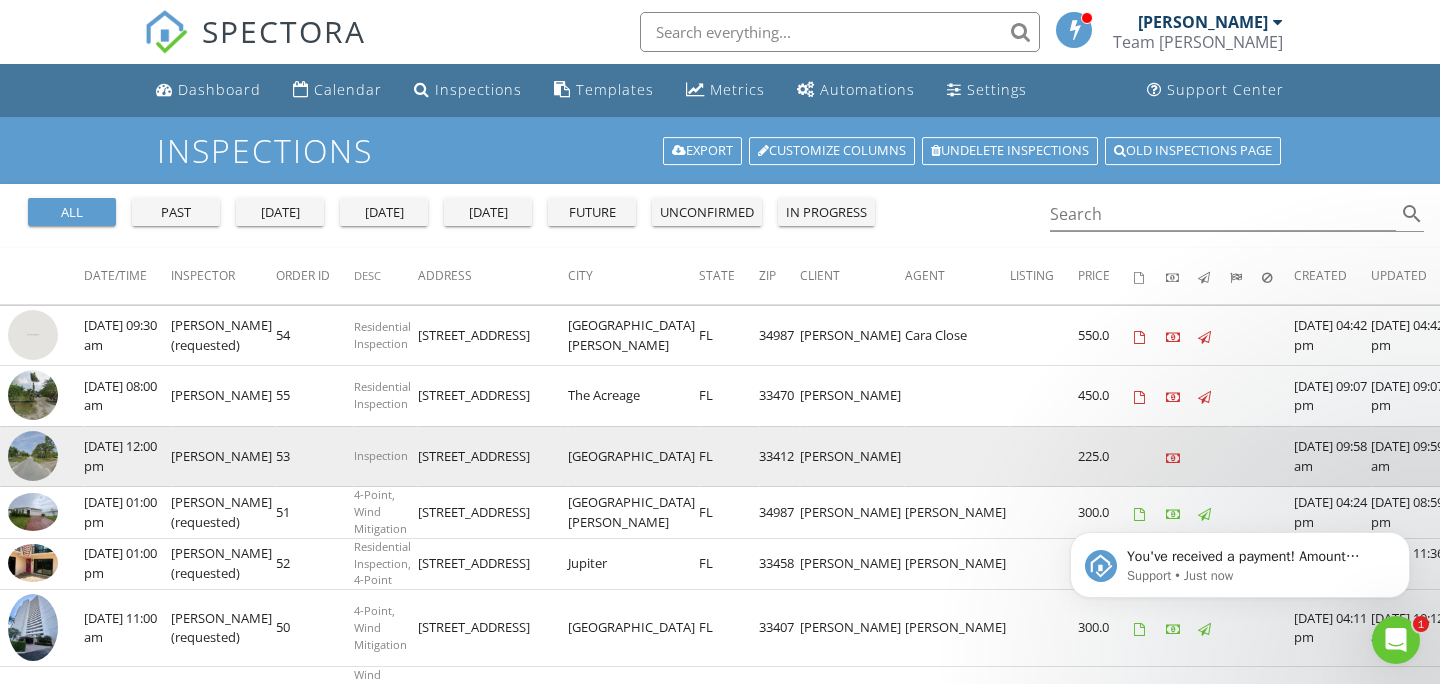 scroll, scrollTop: 0, scrollLeft: 0, axis: both 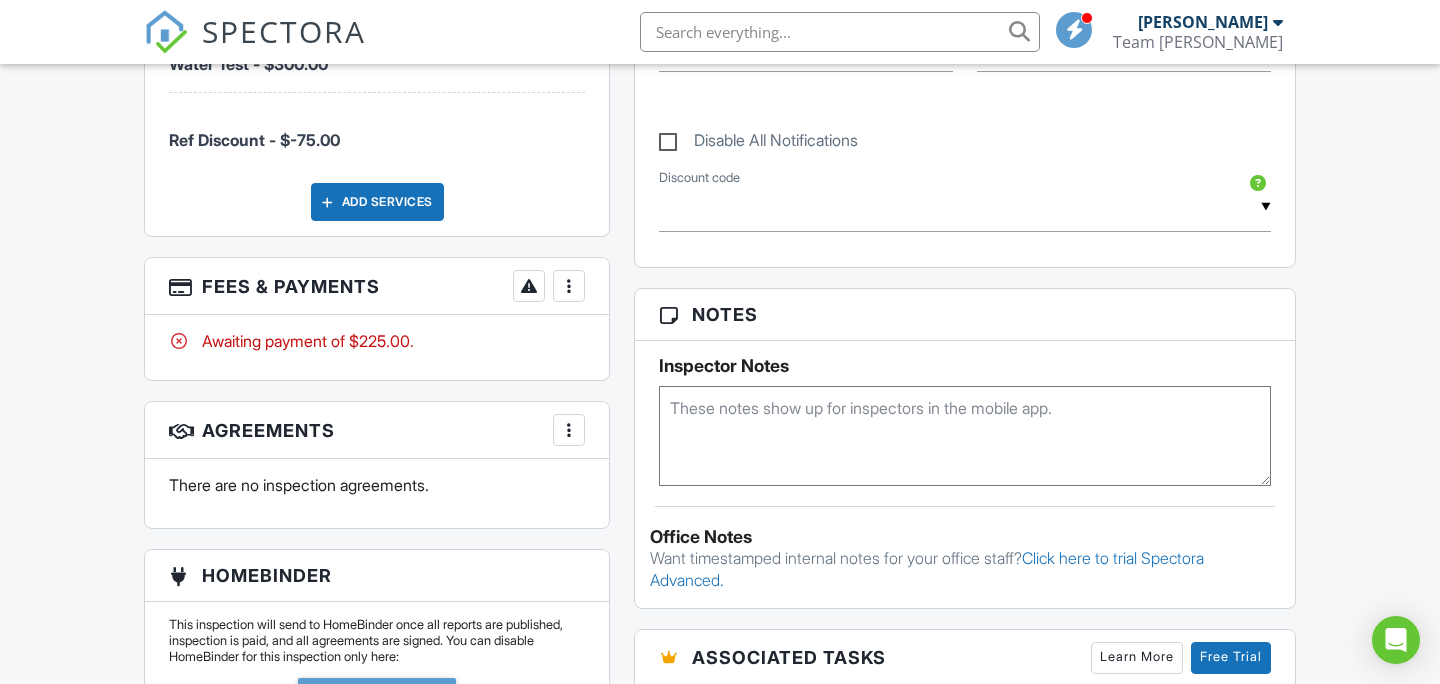 click at bounding box center [569, 286] 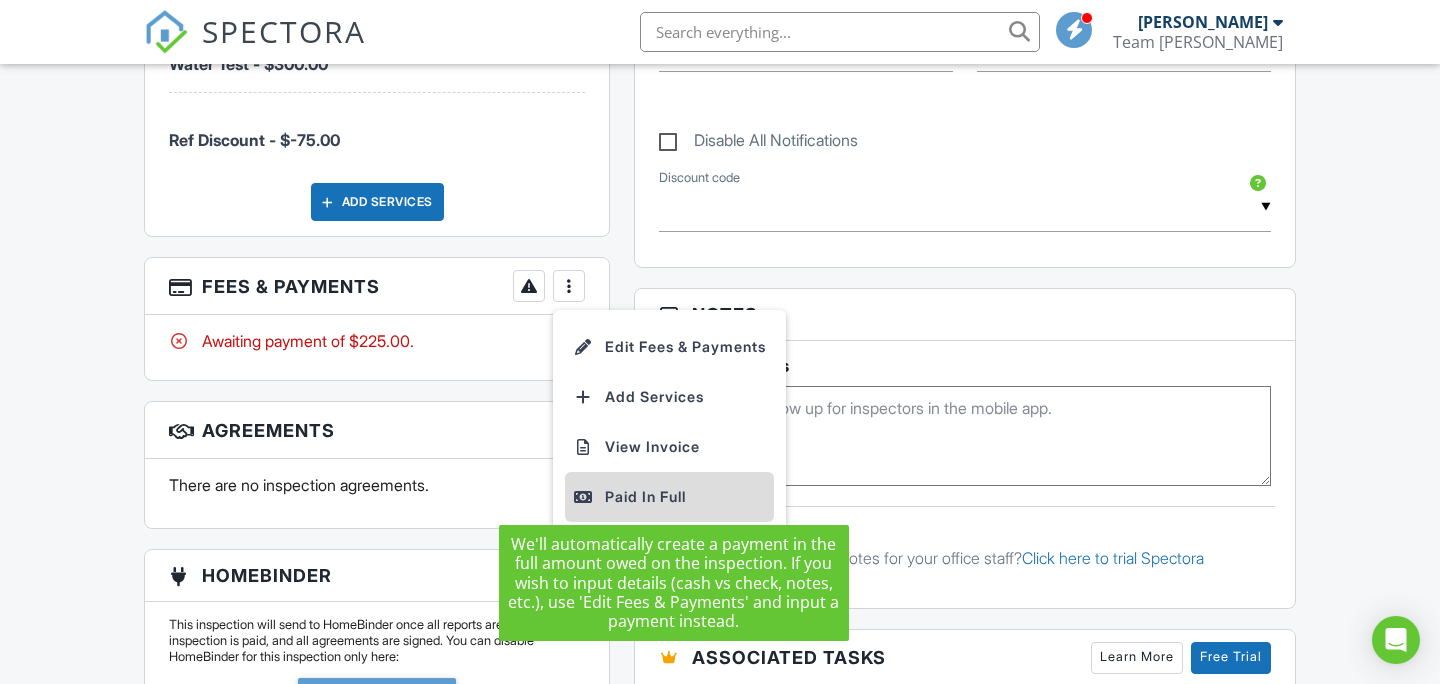 click on "Paid In Full" at bounding box center (669, 497) 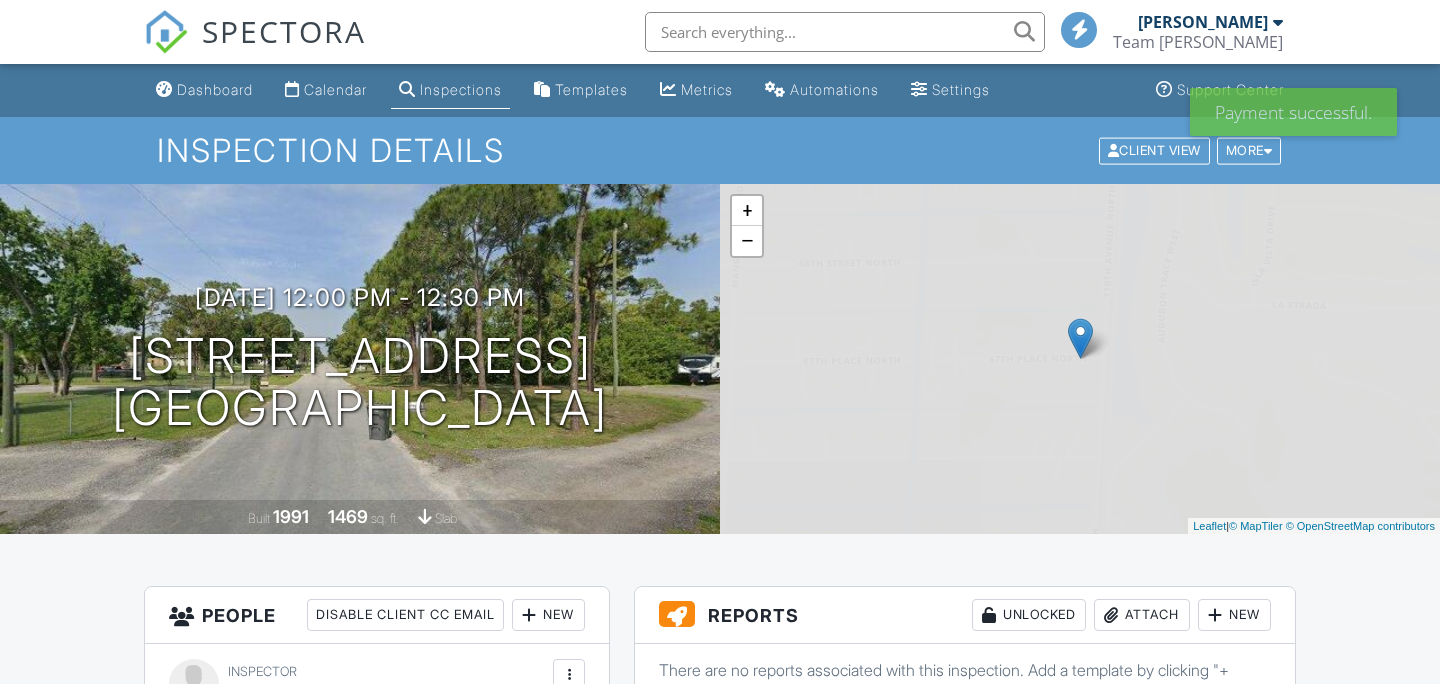 scroll, scrollTop: 0, scrollLeft: 0, axis: both 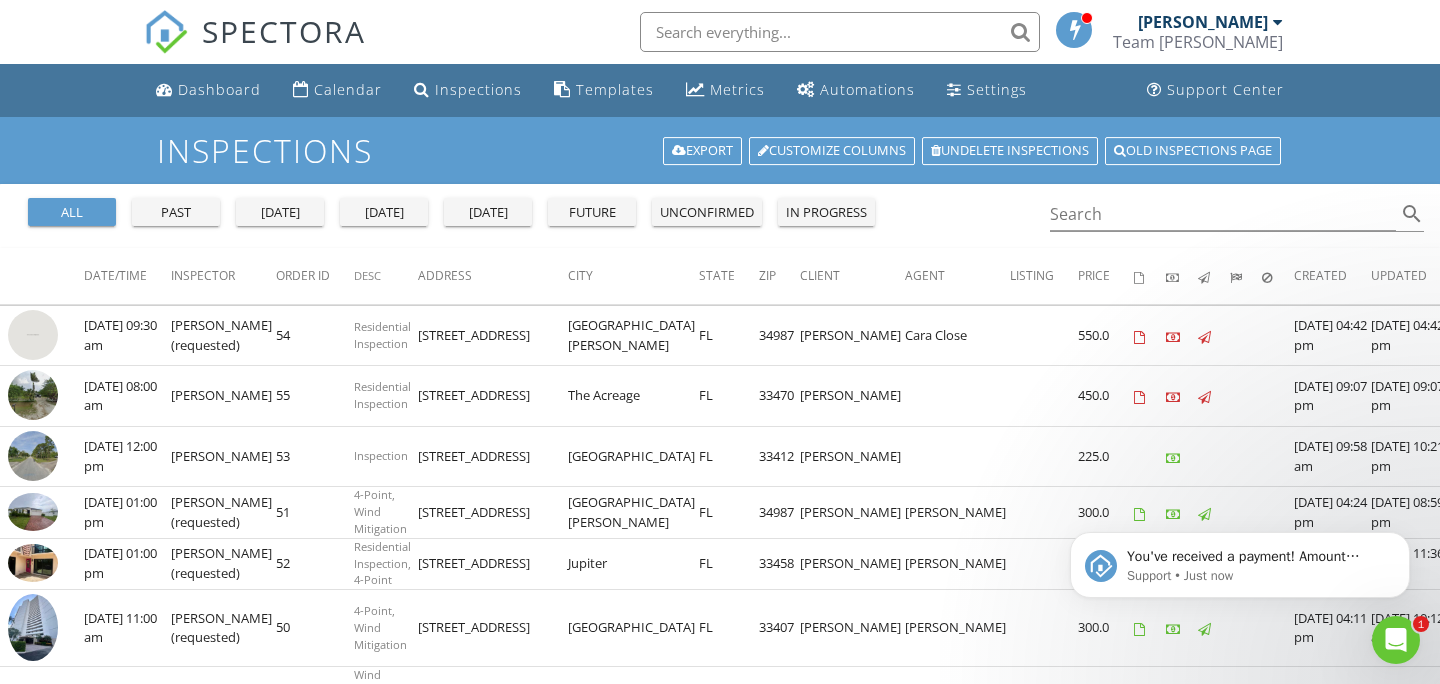 click 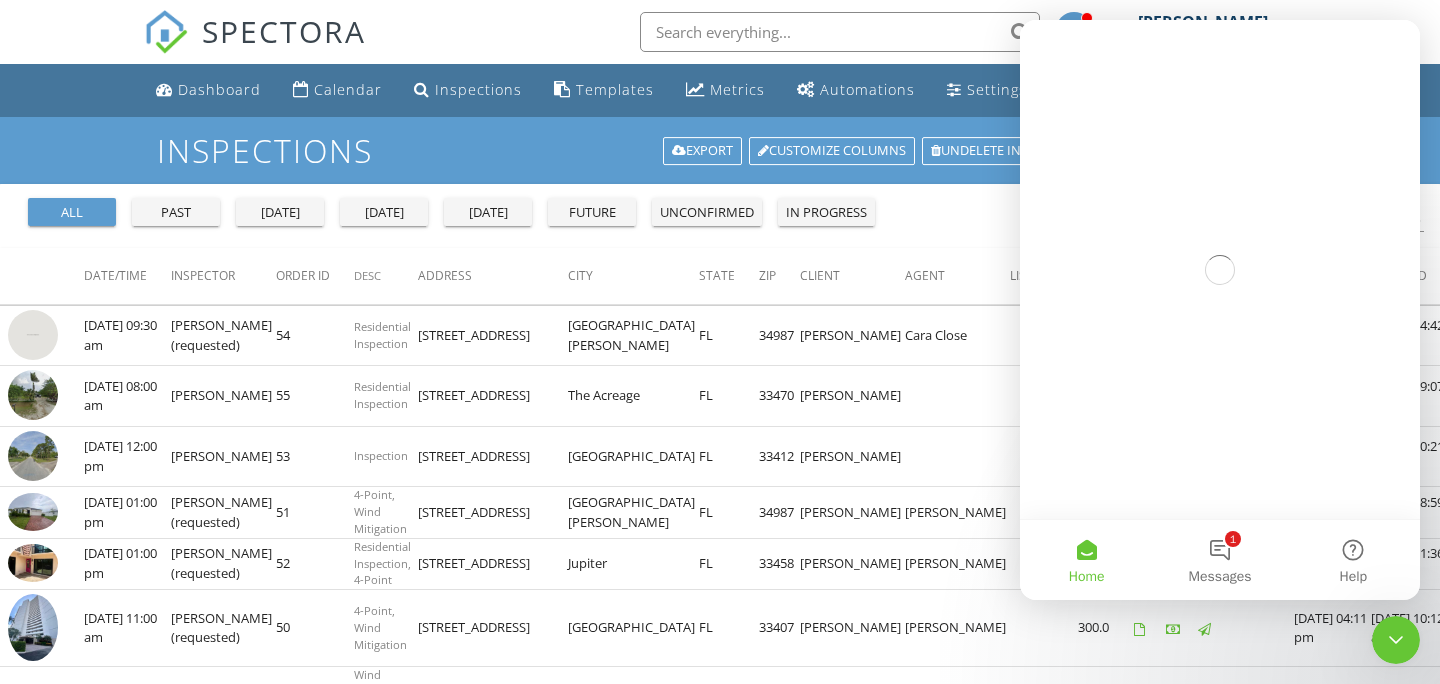 scroll, scrollTop: 0, scrollLeft: 0, axis: both 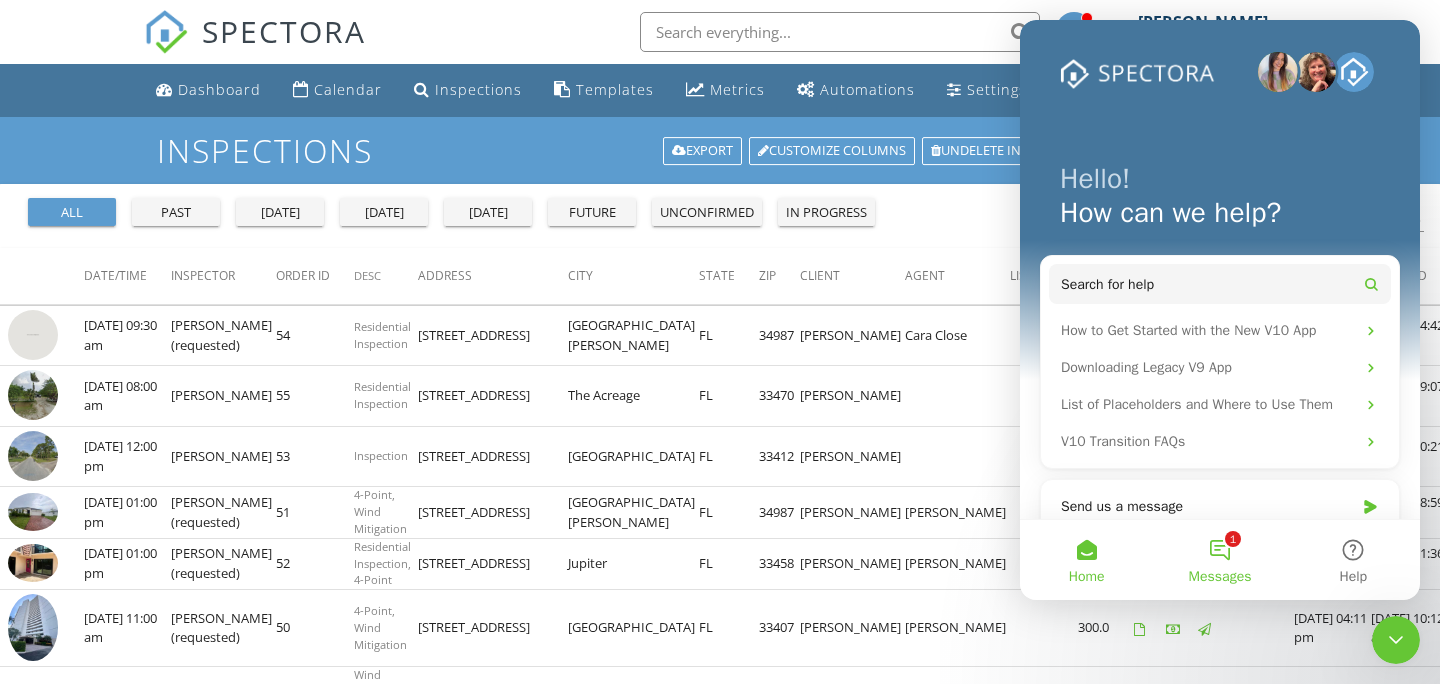 click on "1 Messages" at bounding box center [1219, 560] 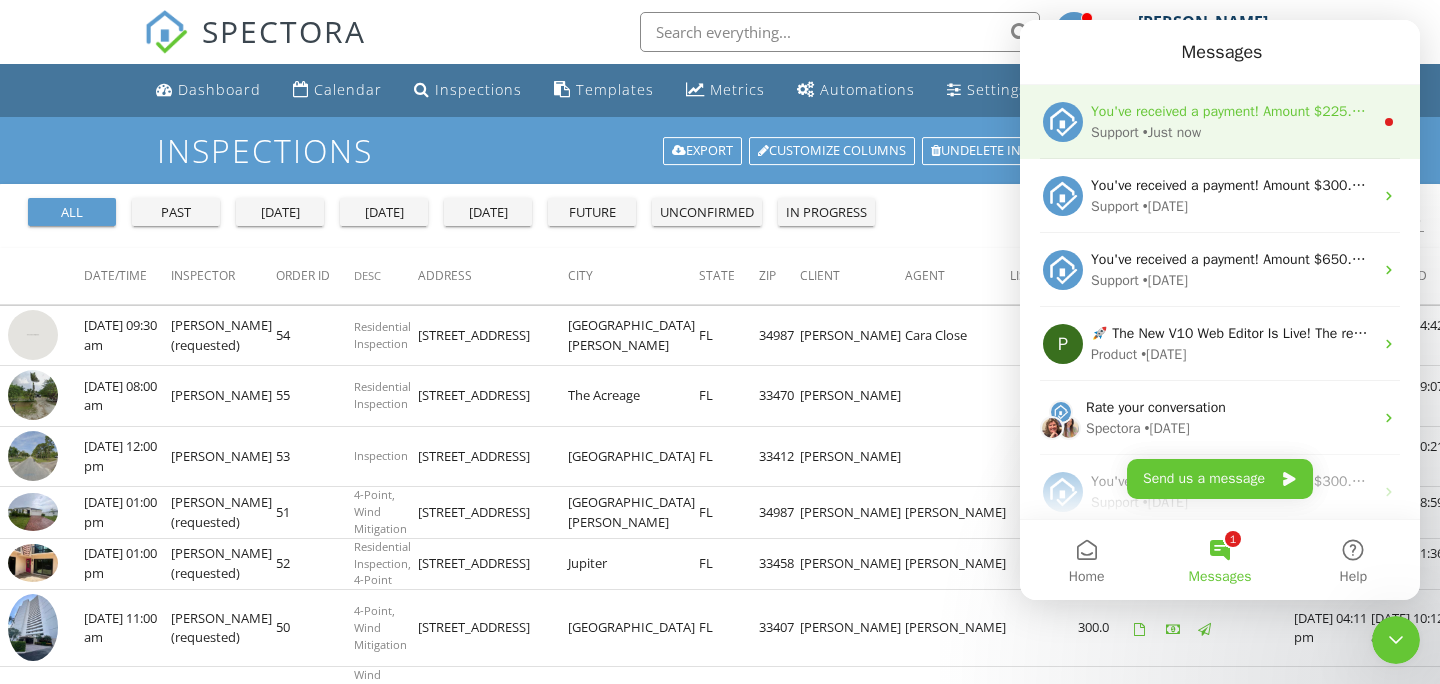 click on "You've received a payment!  Amount  $225.00  Fee  $0.00  Net  $225.00  Transaction #    Inspection  113321 67th Place North, West Palm Beach, West Palm Beach, FL 33412" at bounding box center [1232, 111] 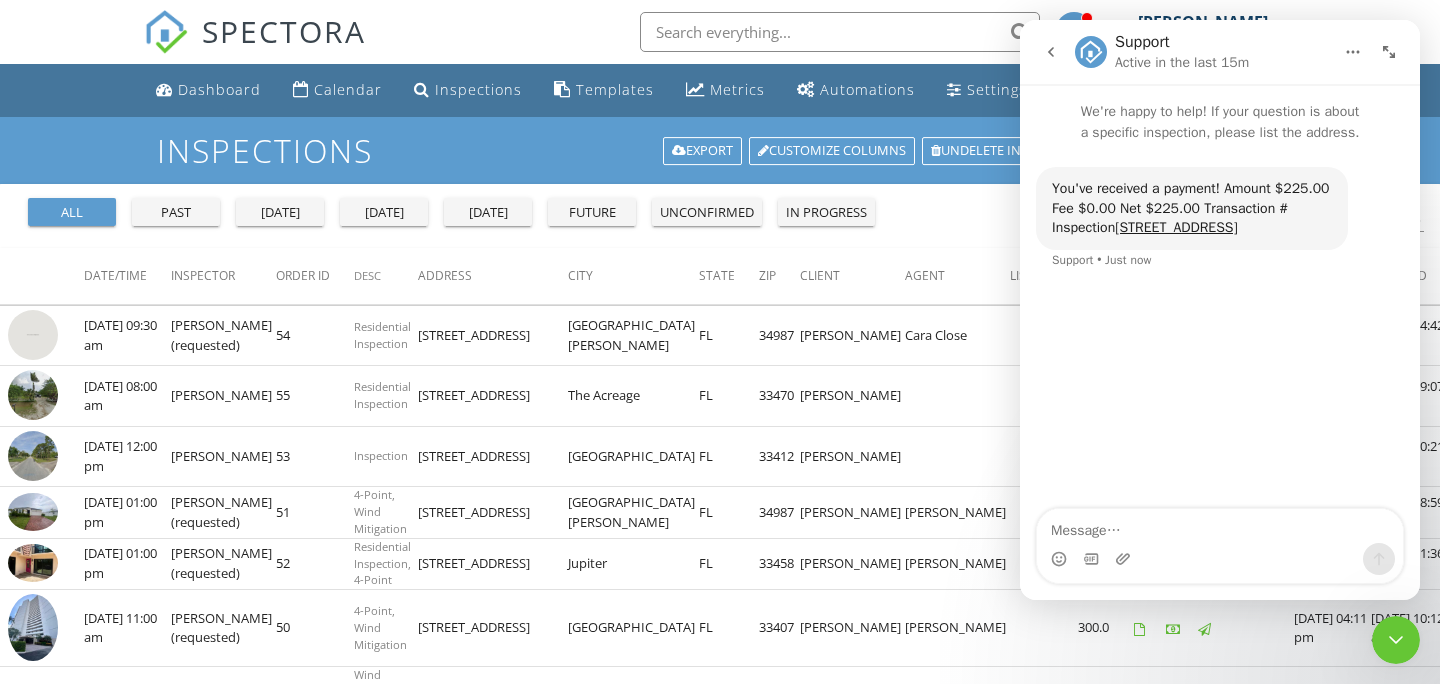 click 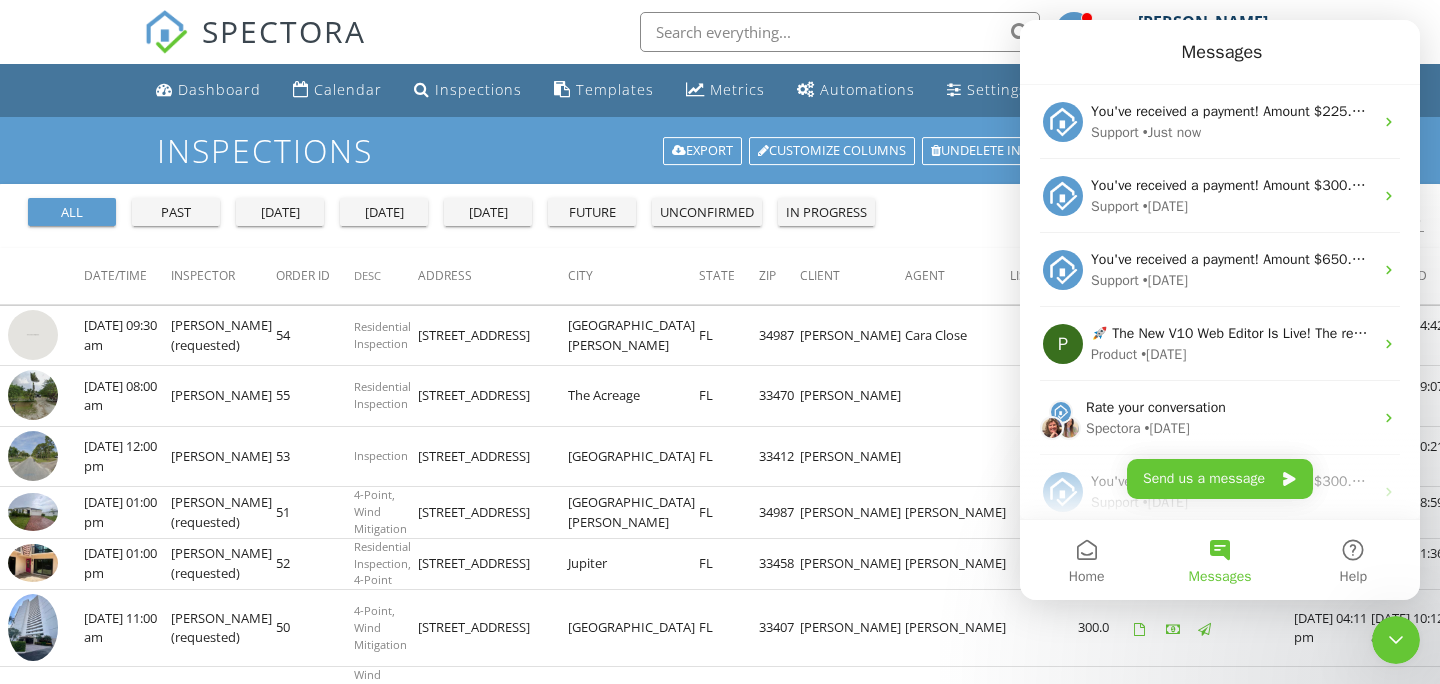 scroll, scrollTop: 85, scrollLeft: 0, axis: vertical 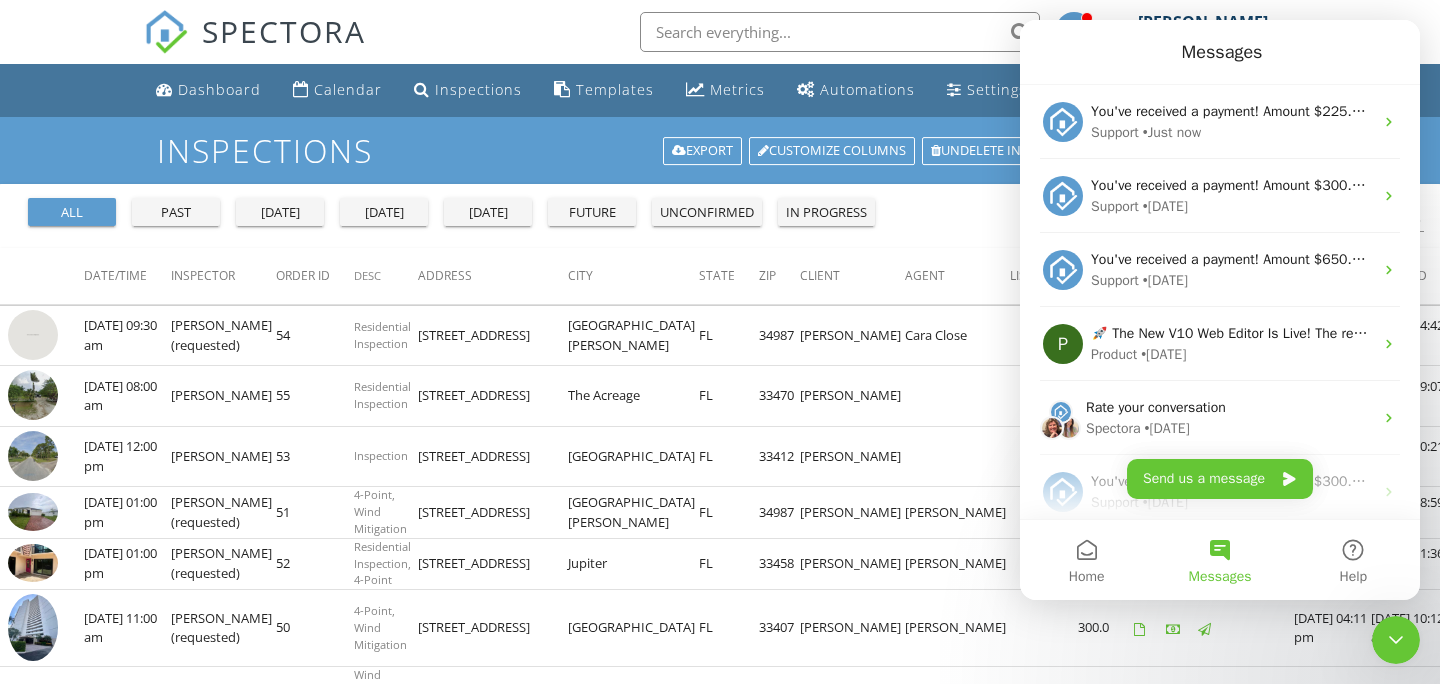 click 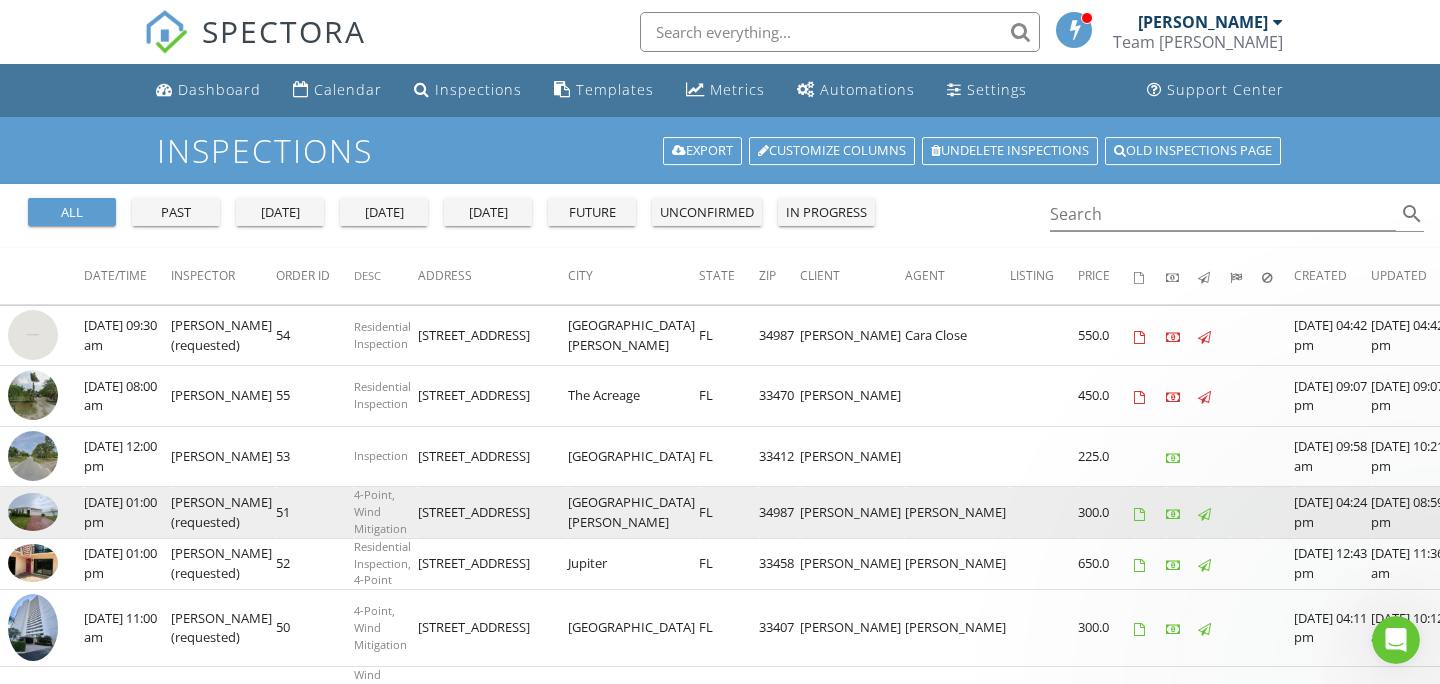 scroll, scrollTop: 0, scrollLeft: 0, axis: both 